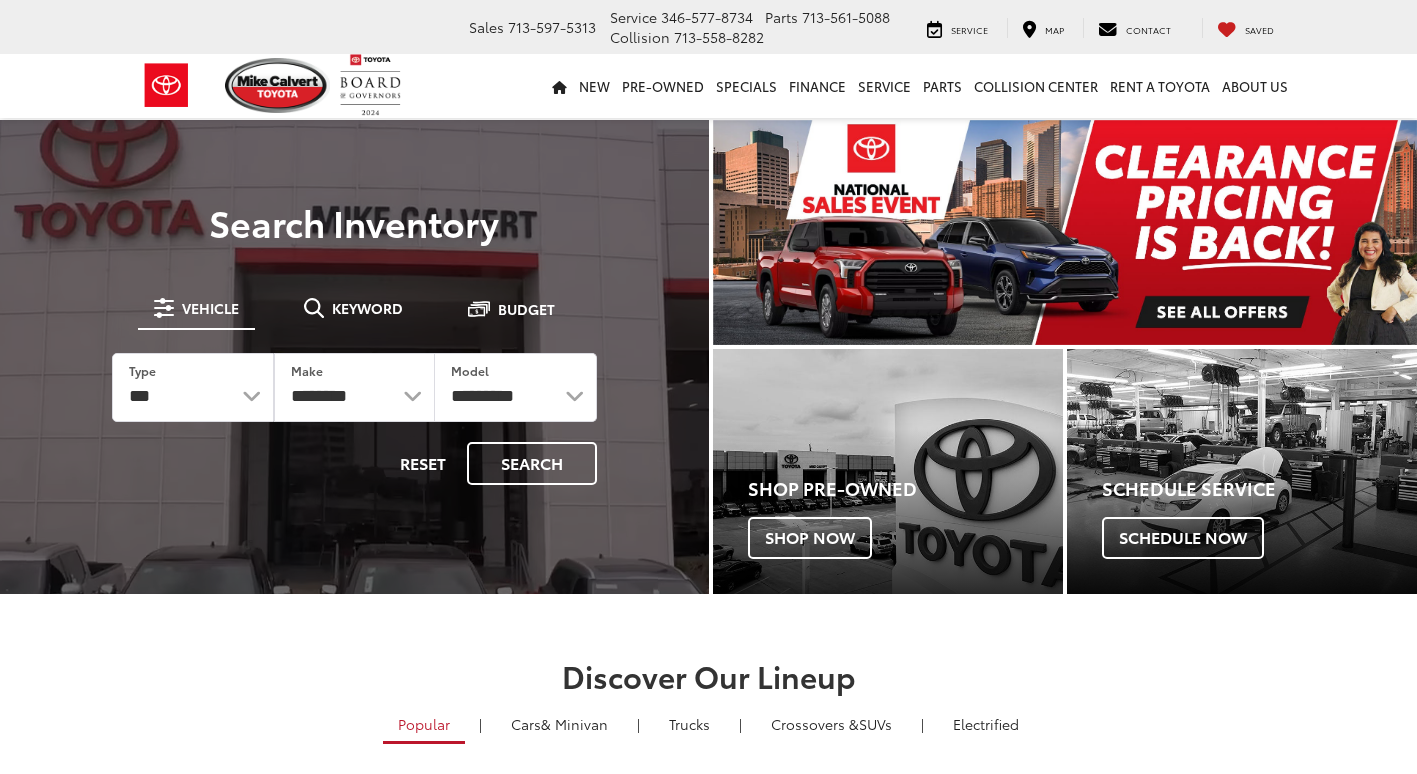 scroll, scrollTop: 0, scrollLeft: 0, axis: both 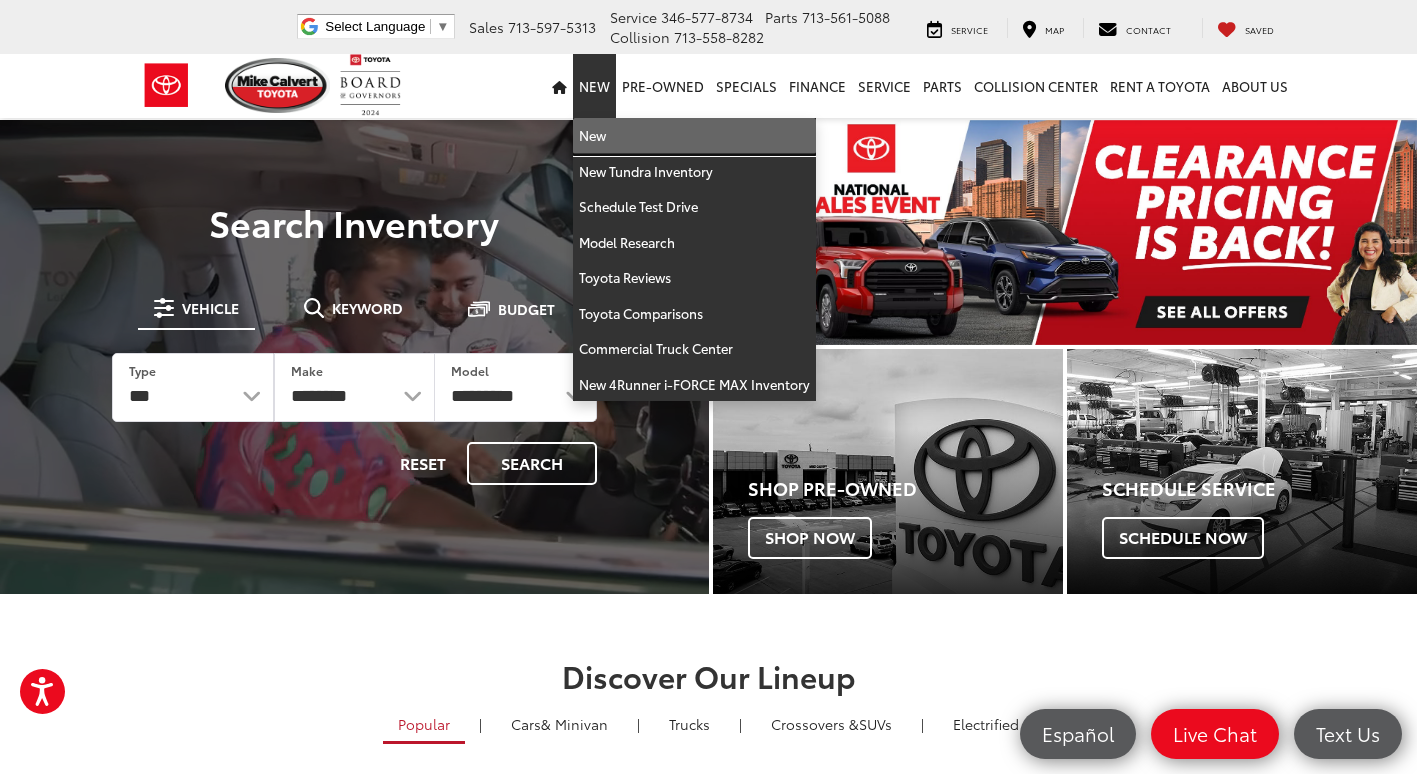 click on "New" at bounding box center (694, 136) 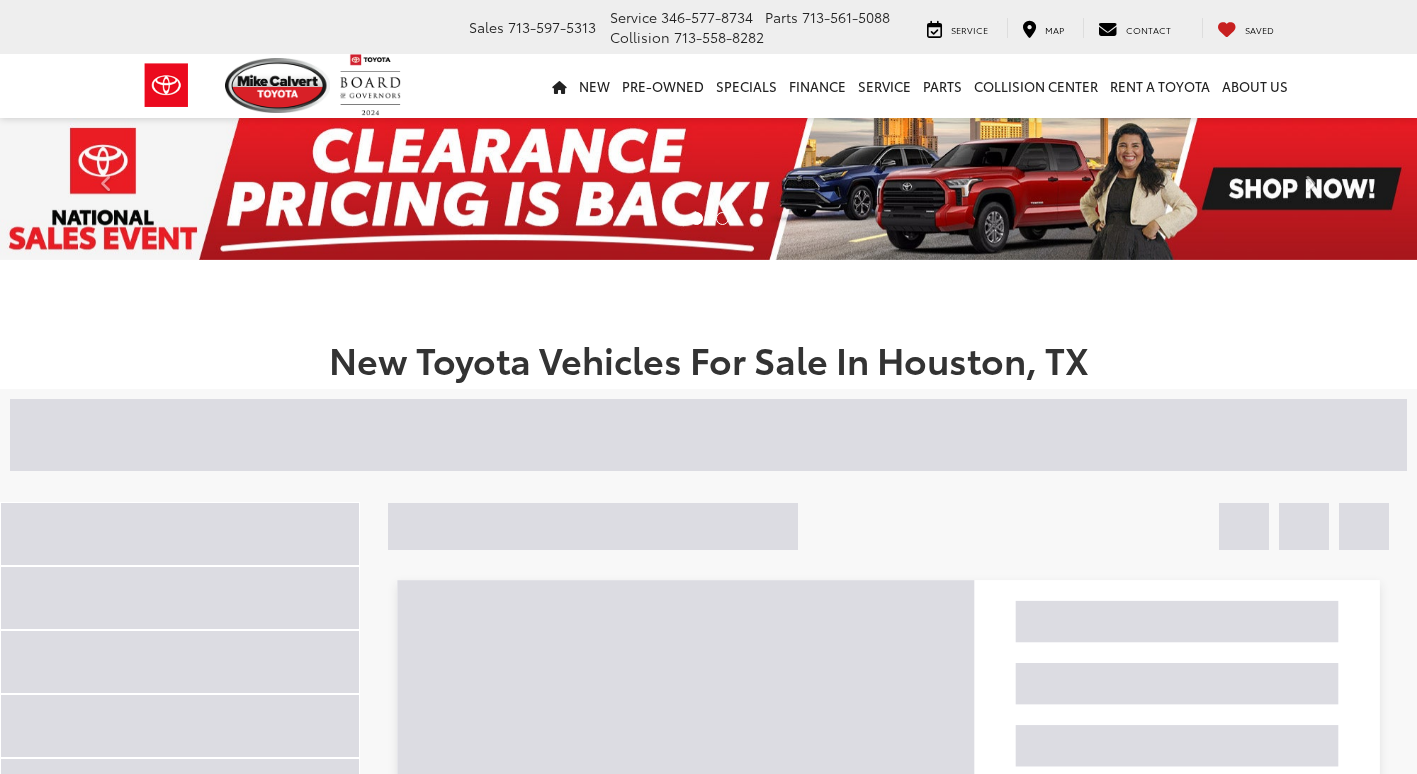 scroll, scrollTop: 0, scrollLeft: 0, axis: both 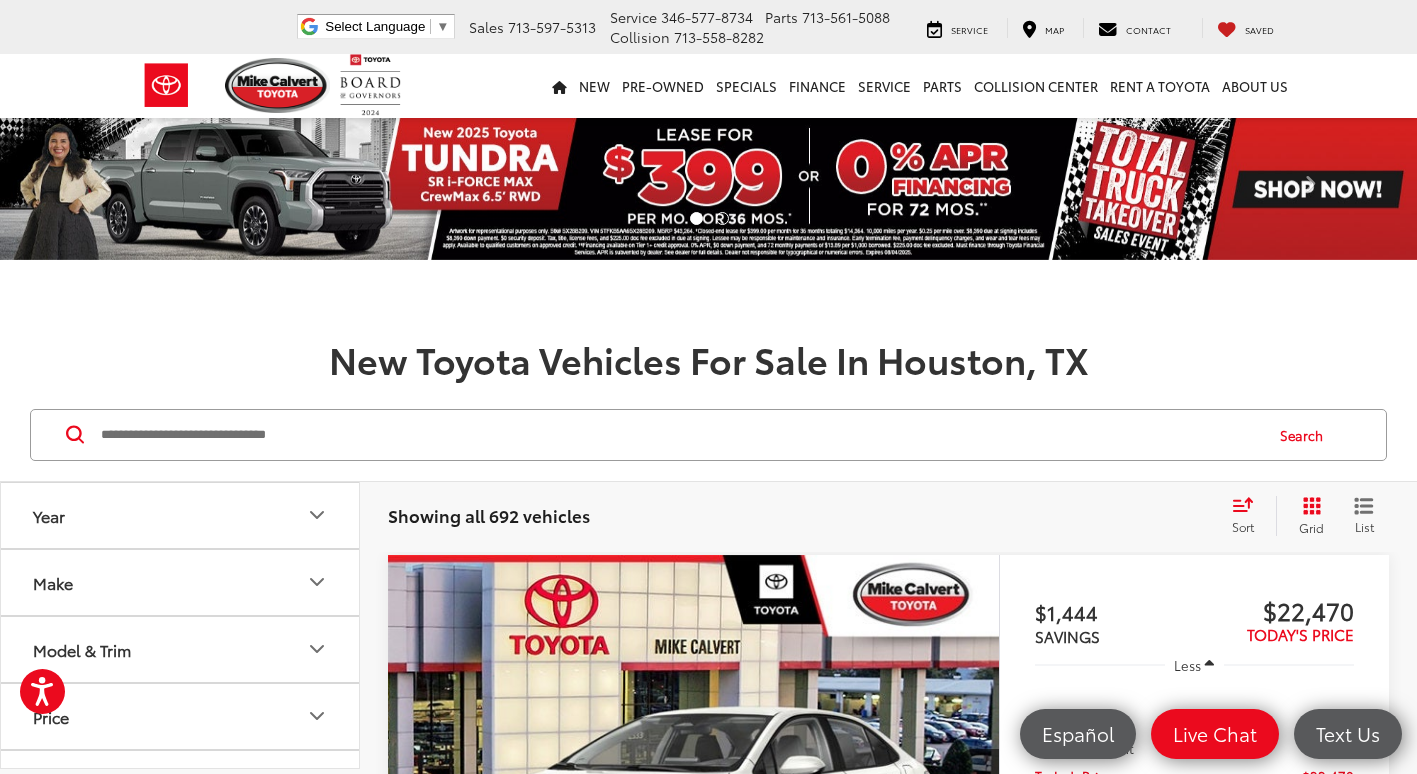 click at bounding box center [680, 435] 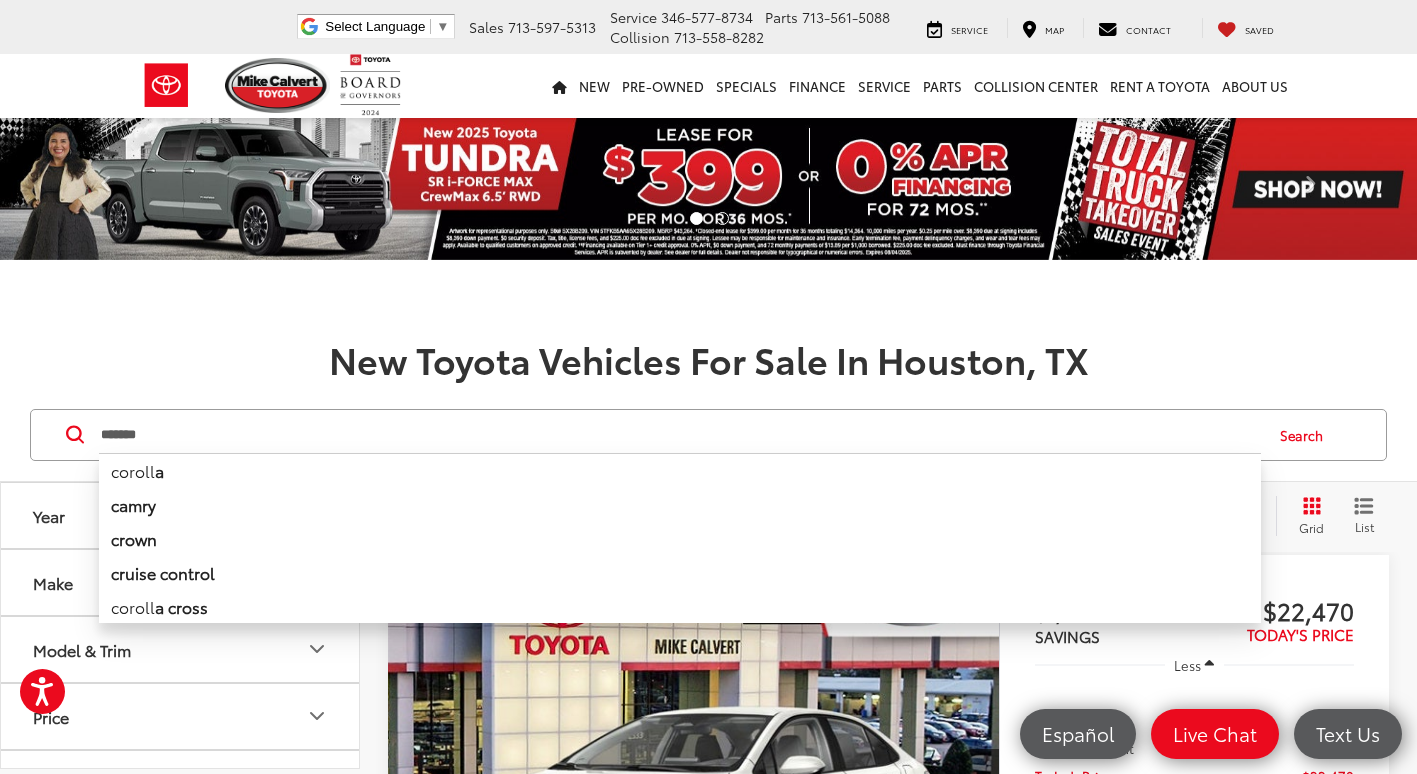 scroll, scrollTop: 0, scrollLeft: 0, axis: both 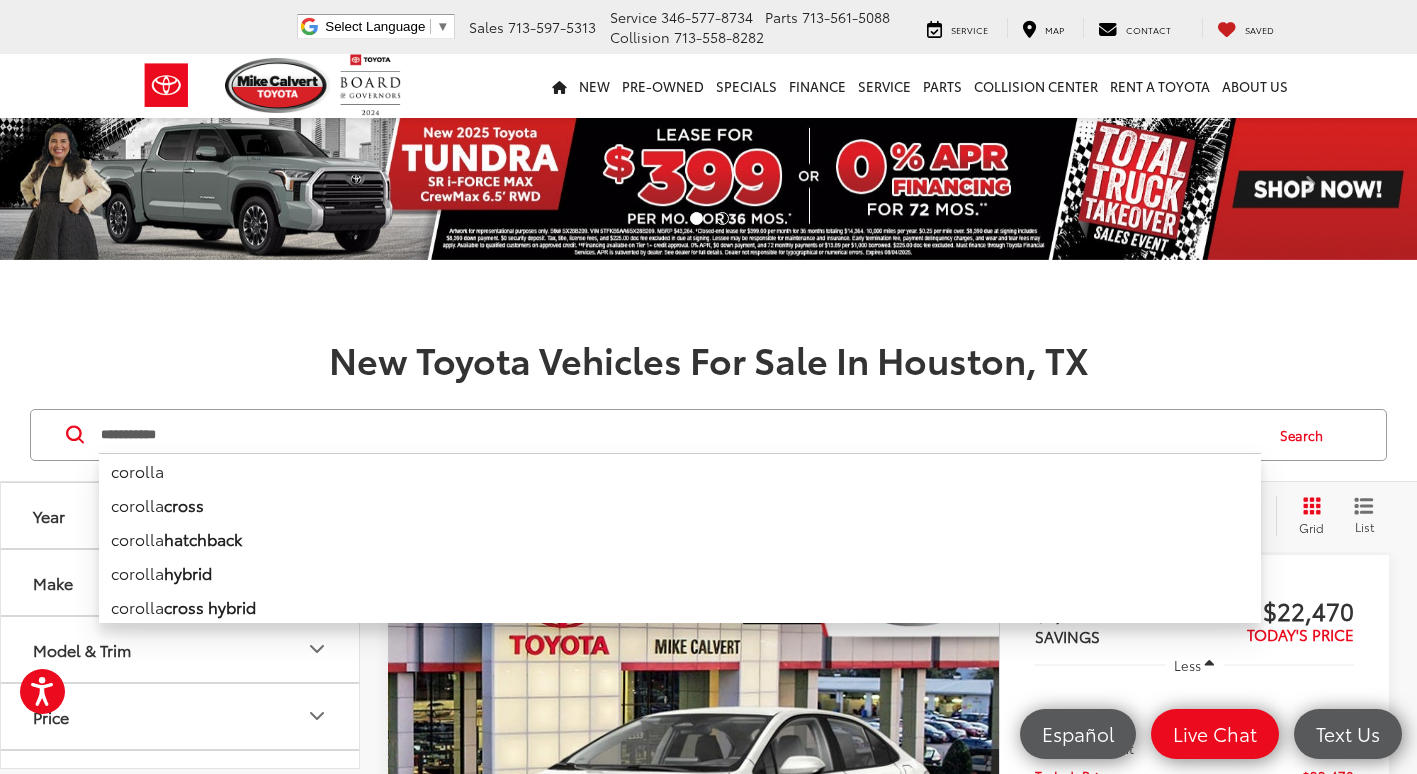 type on "**********" 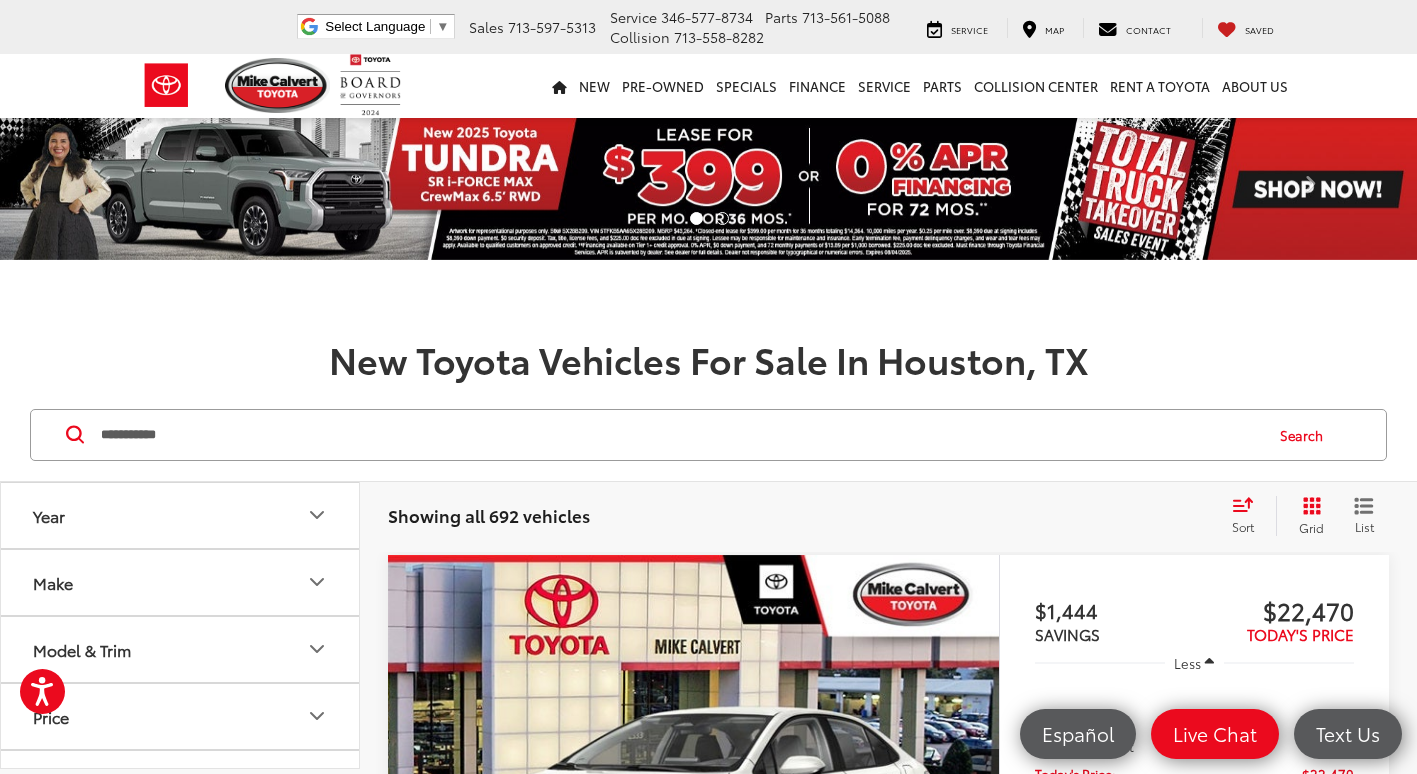 click on "Search" at bounding box center (1306, 435) 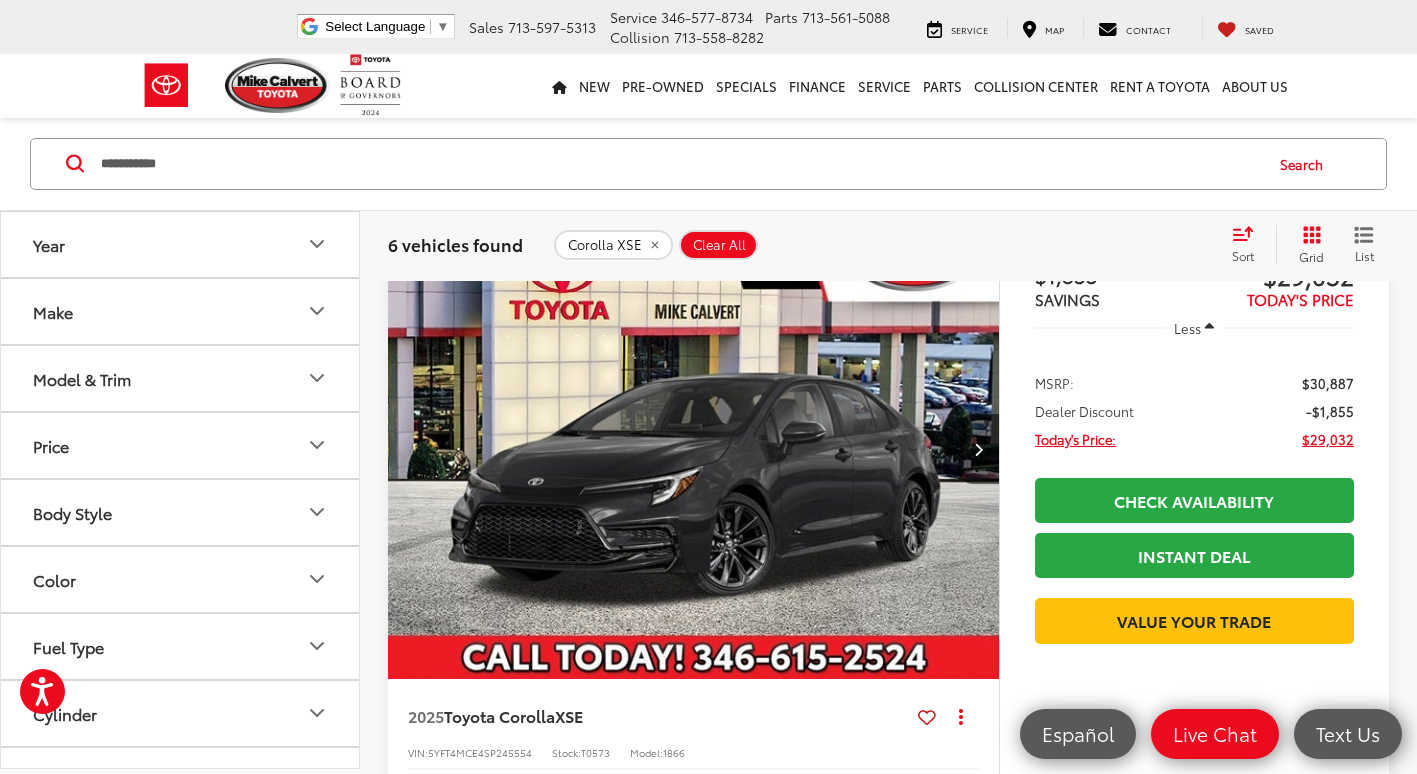 scroll, scrollTop: 300, scrollLeft: 0, axis: vertical 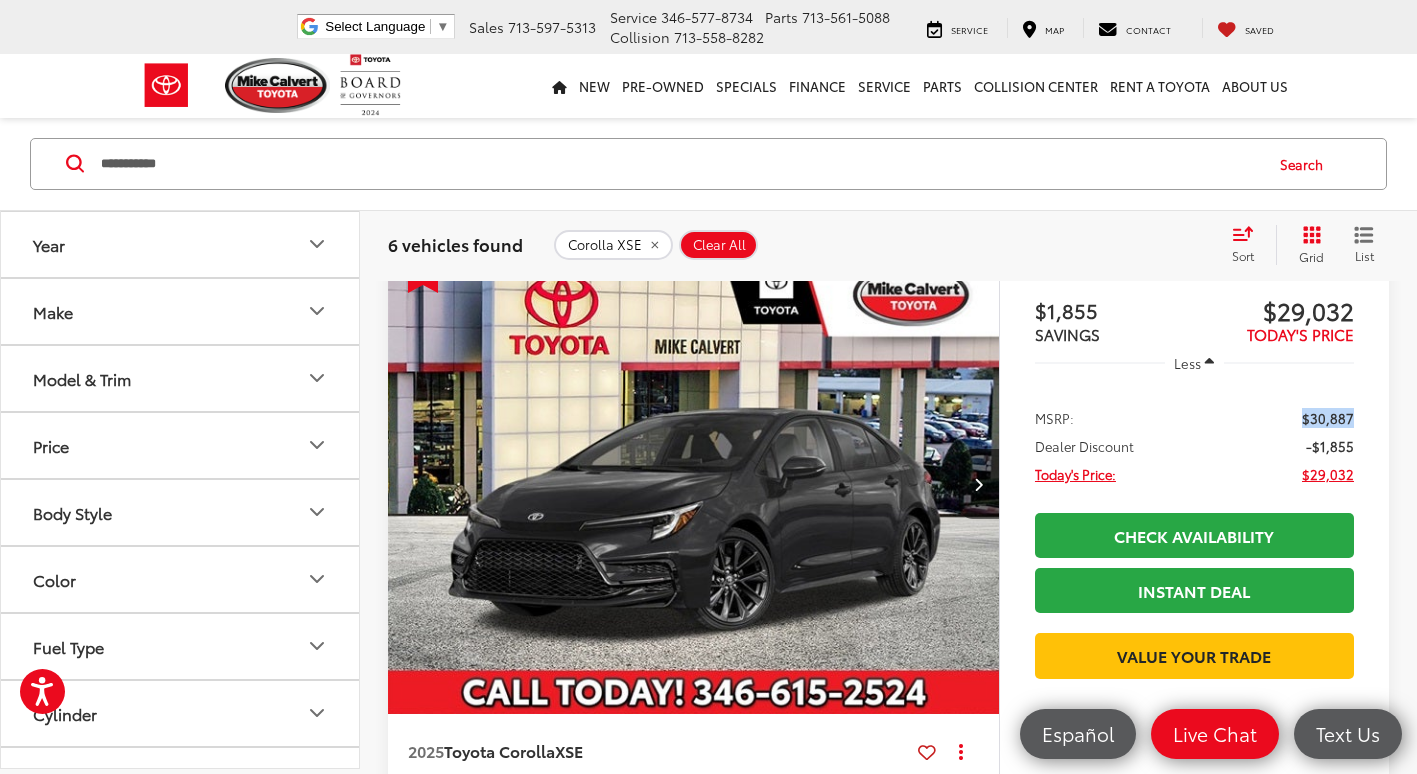 drag, startPoint x: 1361, startPoint y: 413, endPoint x: 1297, endPoint y: 411, distance: 64.03124 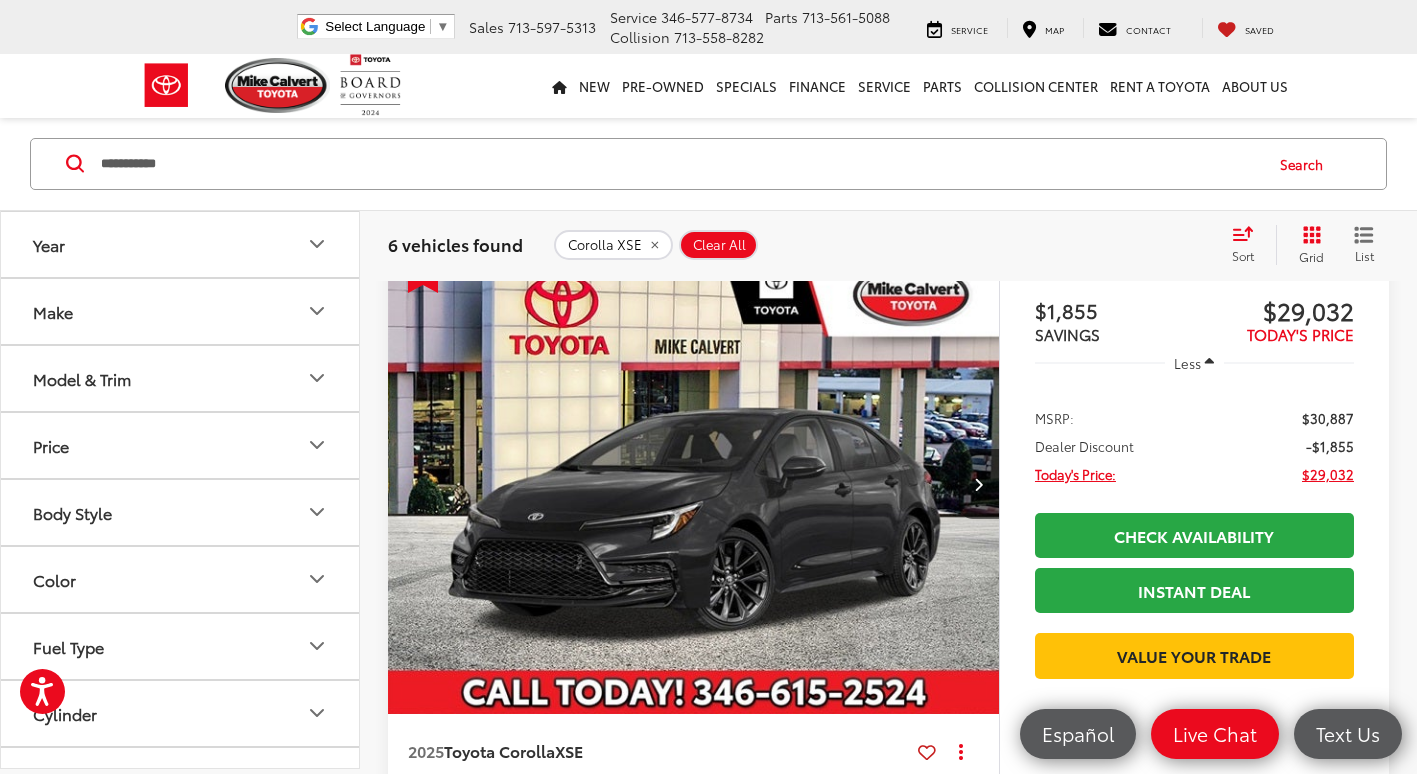 click on "Less
MSRP:
$30,887
Dealer Discount
-$1,855
Today's Price:
$29,032" at bounding box center [1194, 424] 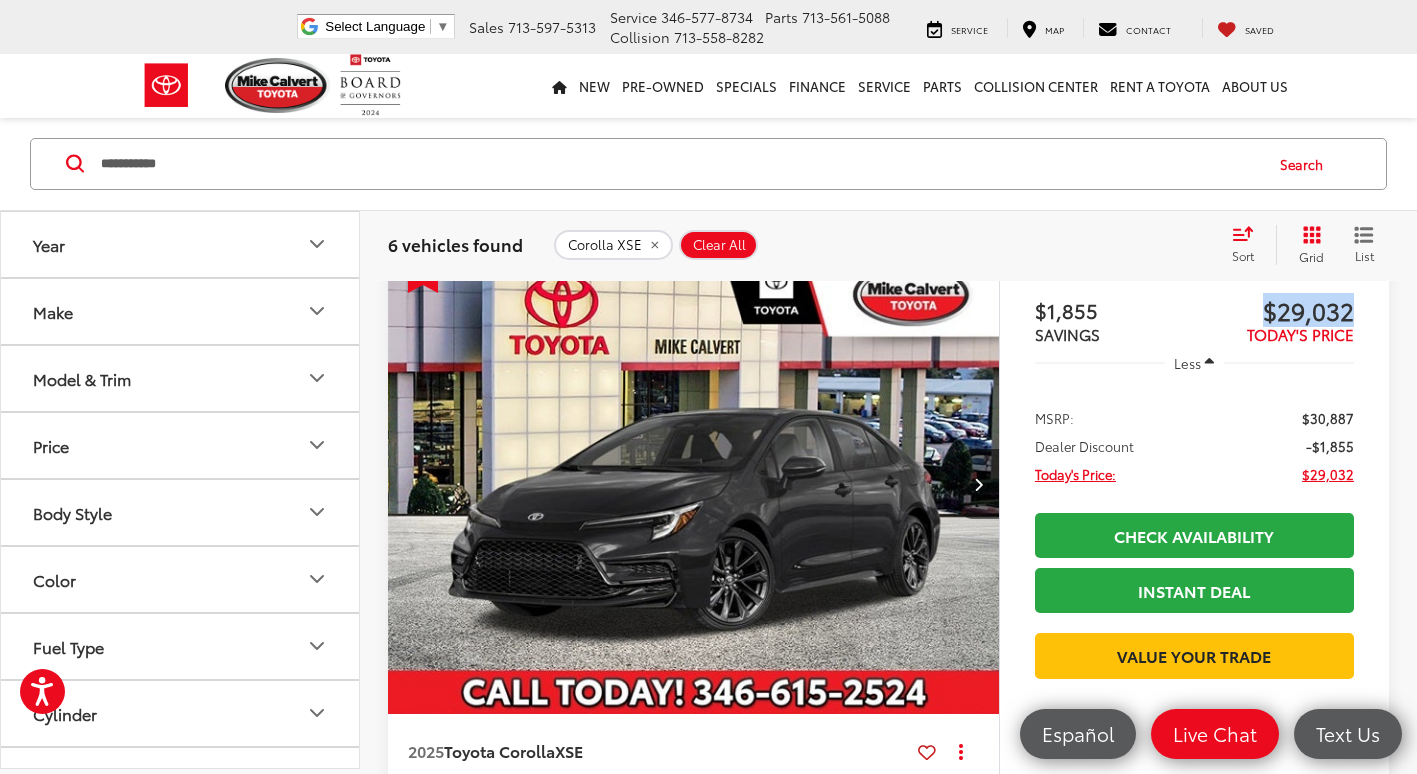 drag, startPoint x: 1357, startPoint y: 309, endPoint x: 1257, endPoint y: 308, distance: 100.005 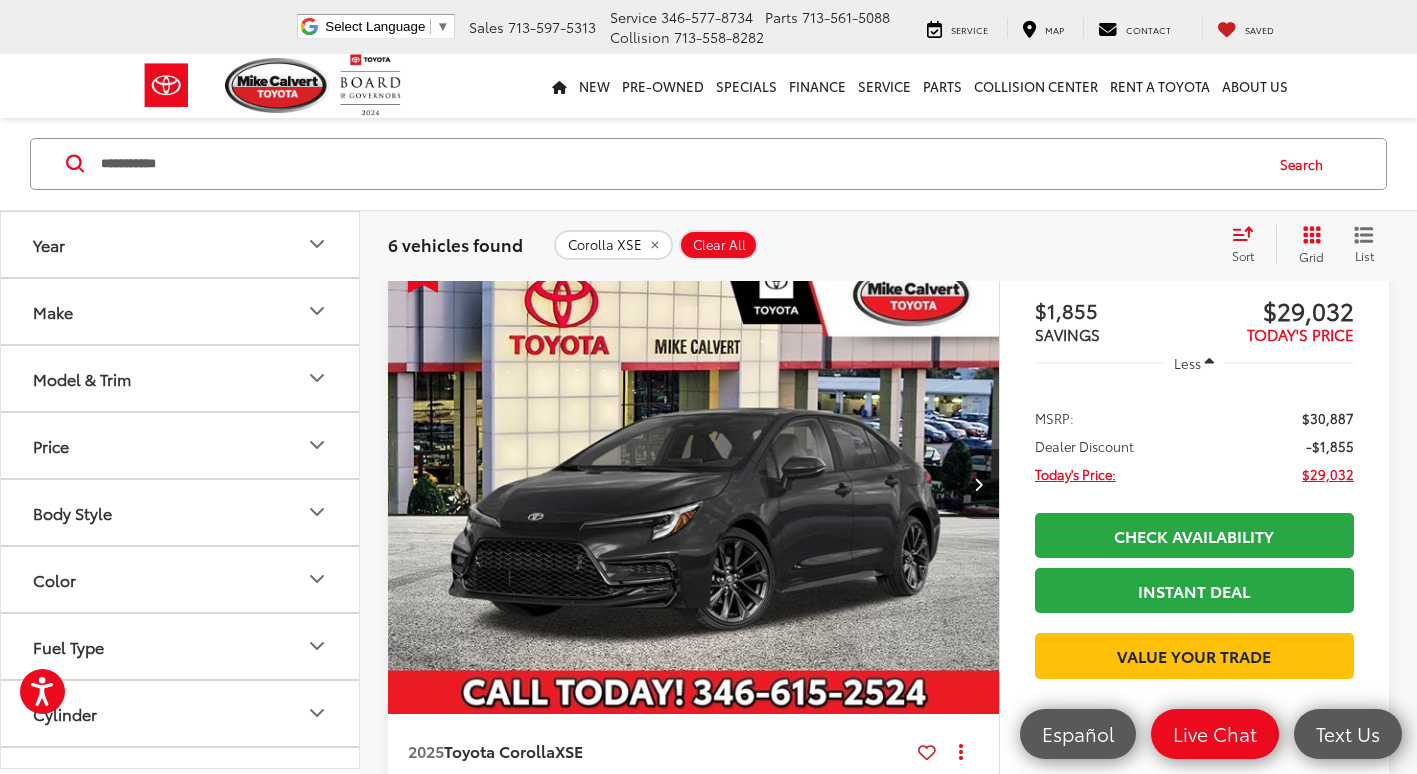 click on "$30,887" at bounding box center [1328, 418] 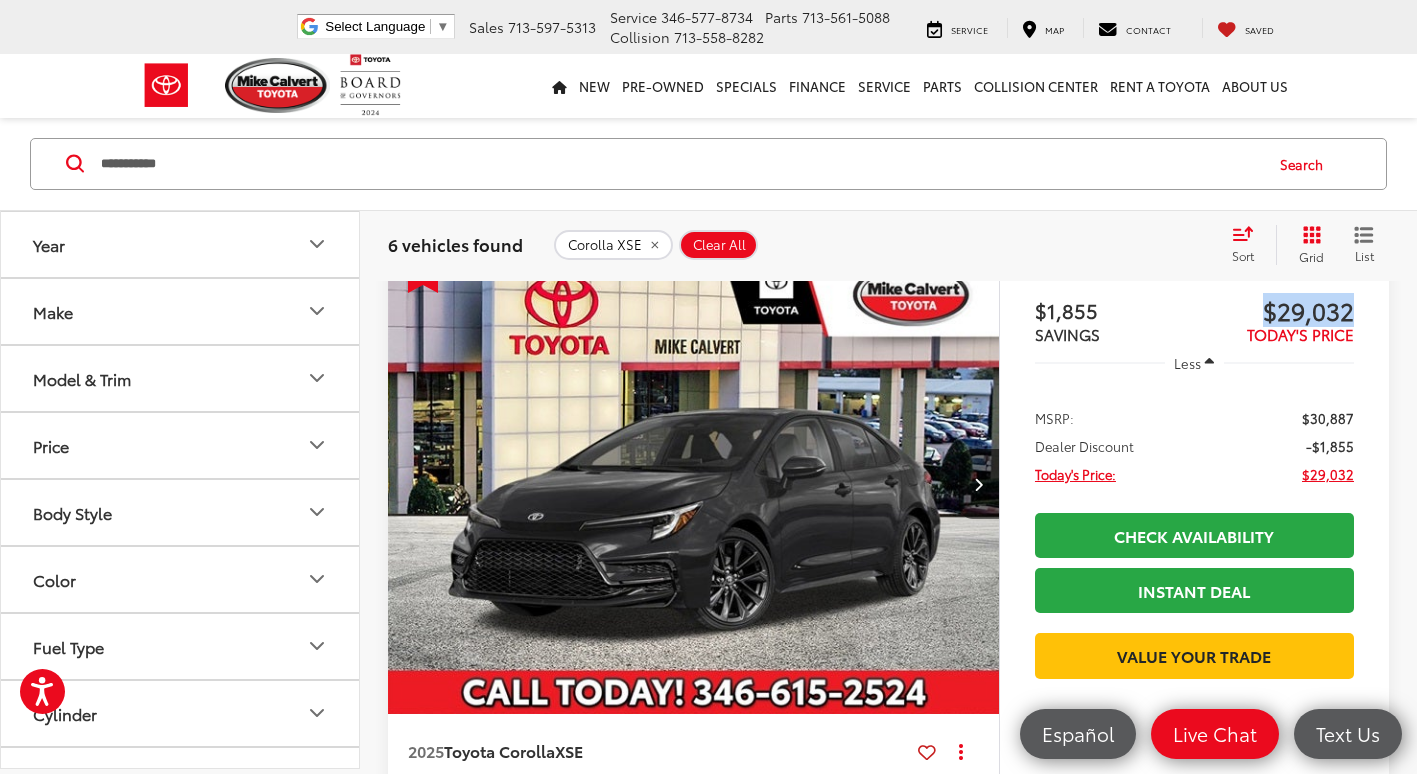 drag, startPoint x: 1360, startPoint y: 314, endPoint x: 1252, endPoint y: 312, distance: 108.01852 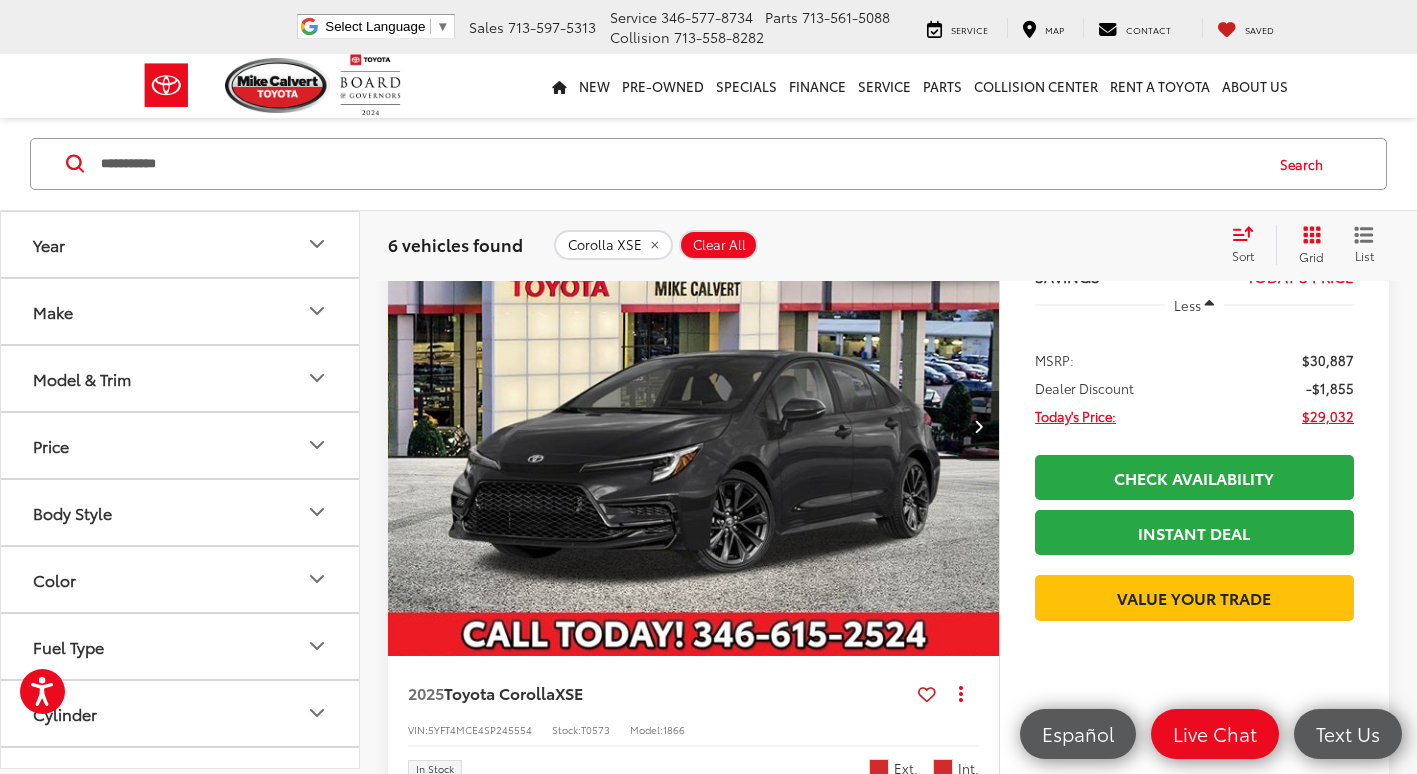 scroll, scrollTop: 400, scrollLeft: 0, axis: vertical 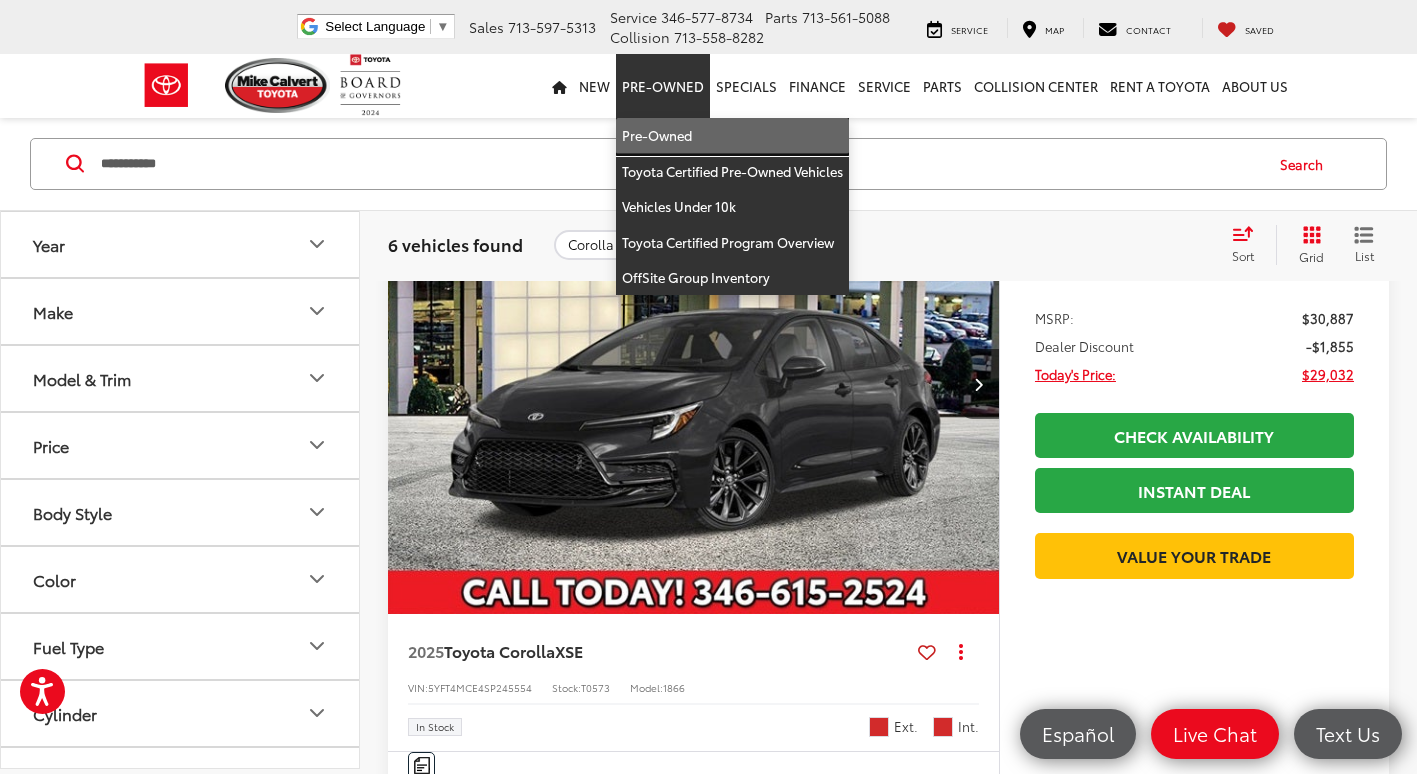 click on "Pre-Owned" at bounding box center (732, 136) 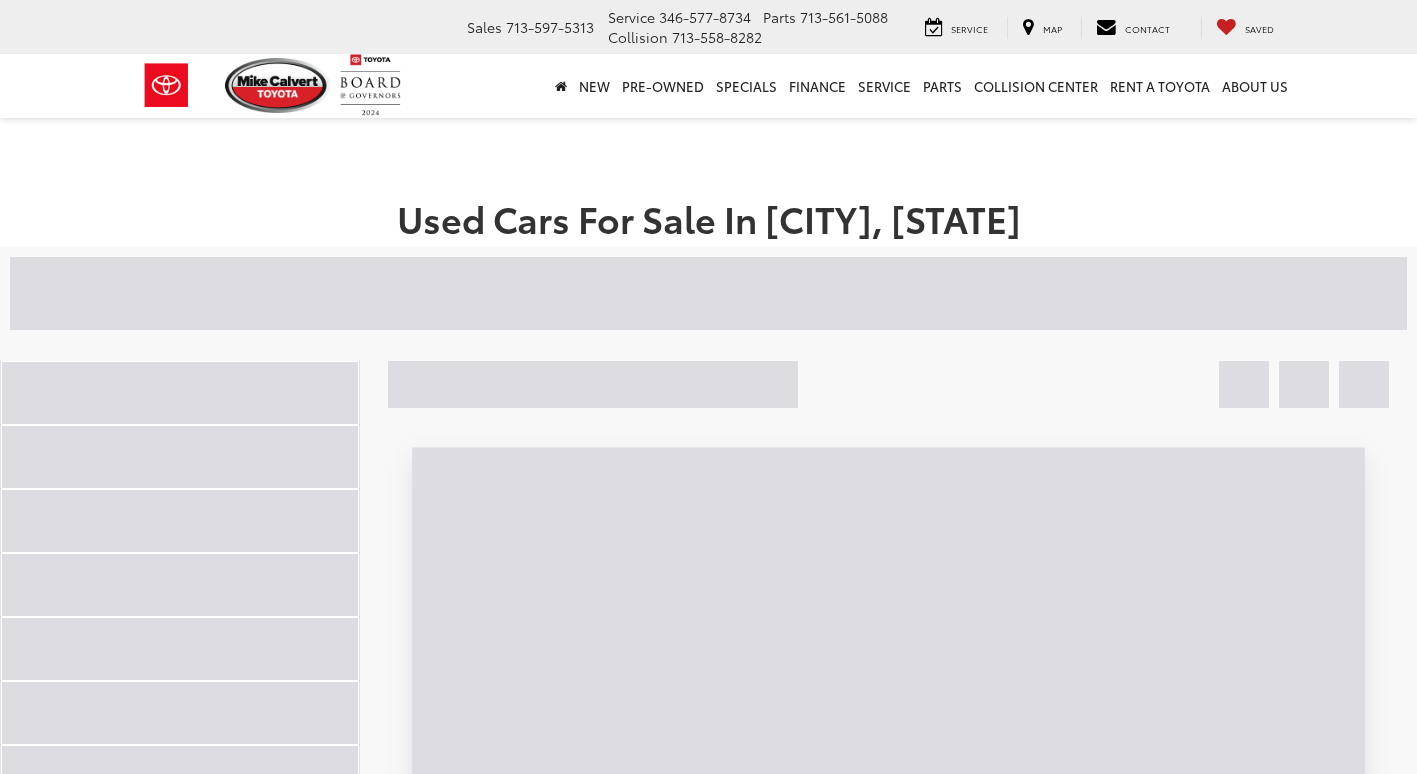 scroll, scrollTop: 0, scrollLeft: 0, axis: both 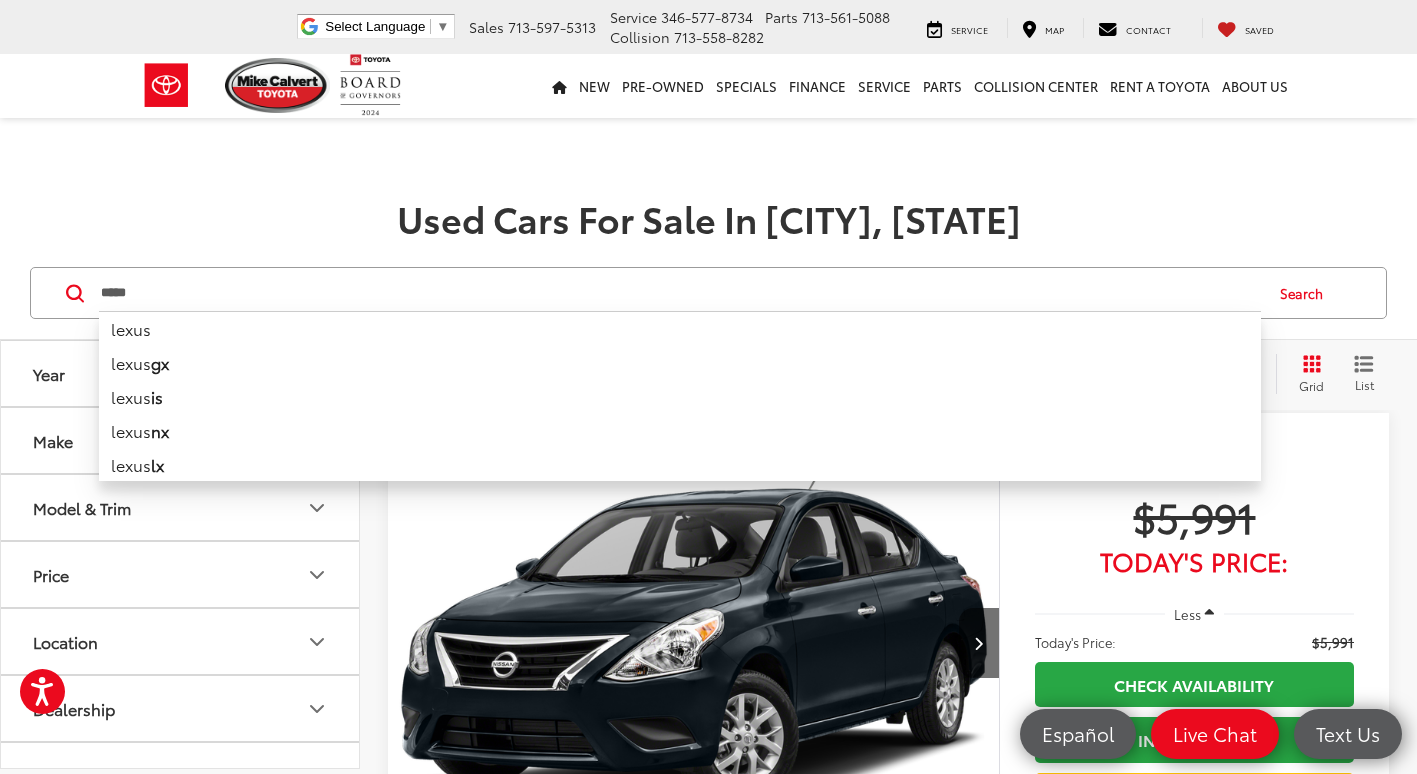 type on "*****" 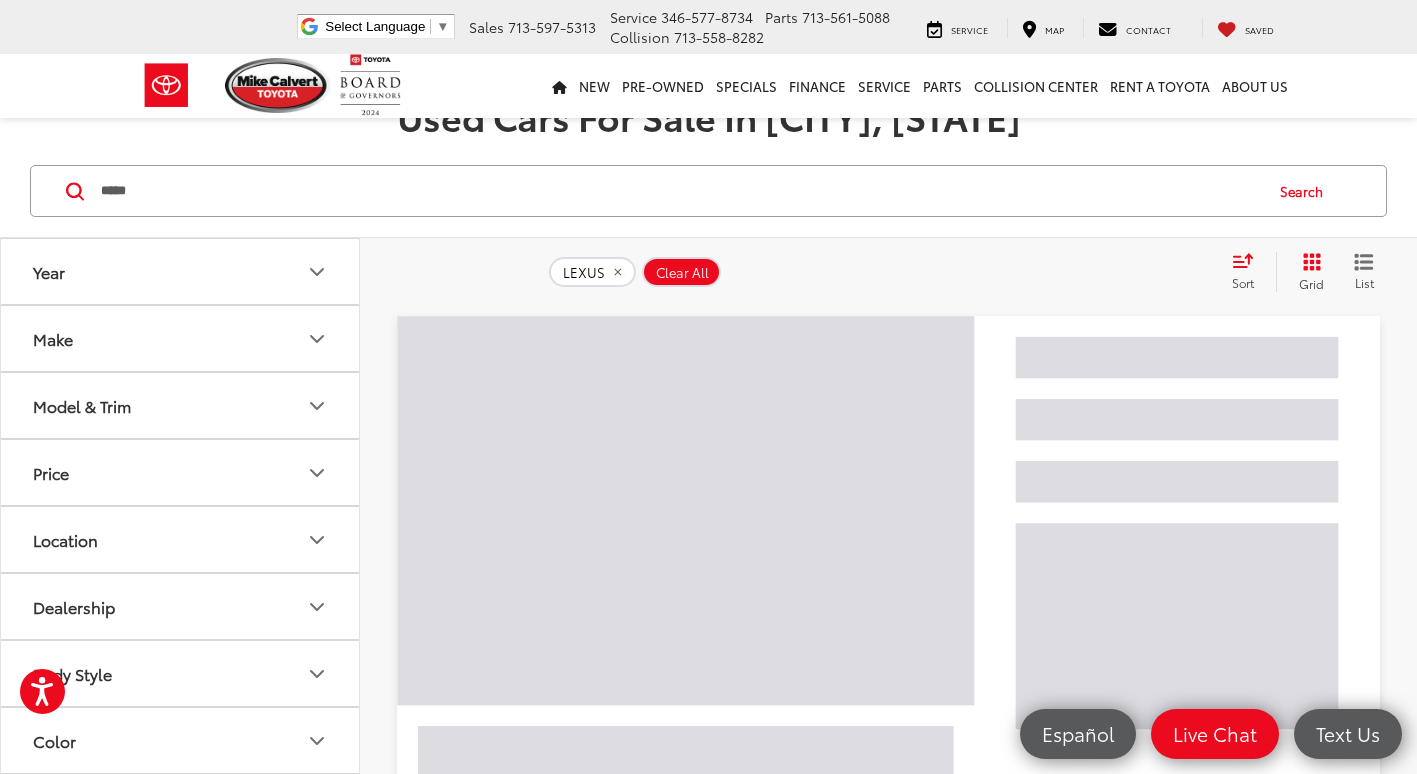 scroll, scrollTop: 100, scrollLeft: 0, axis: vertical 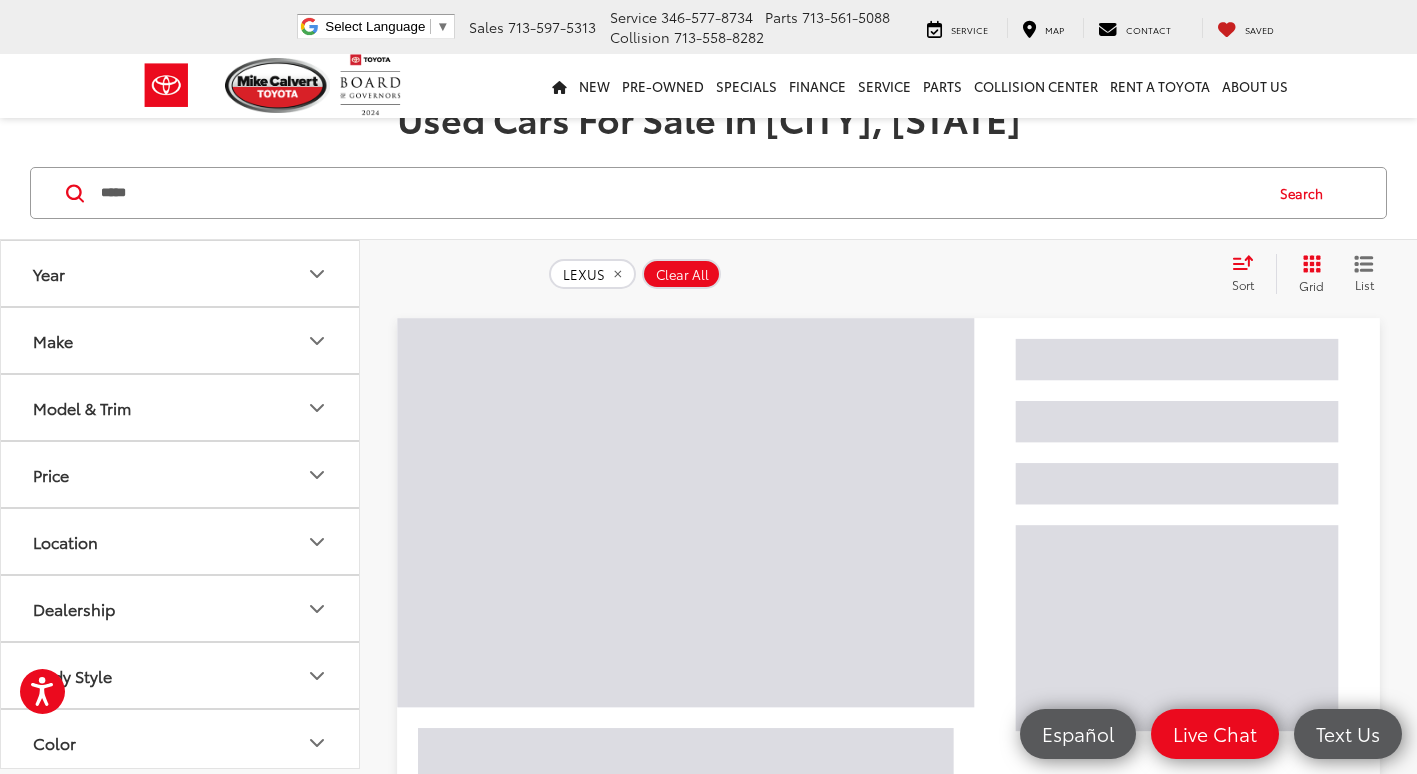 click 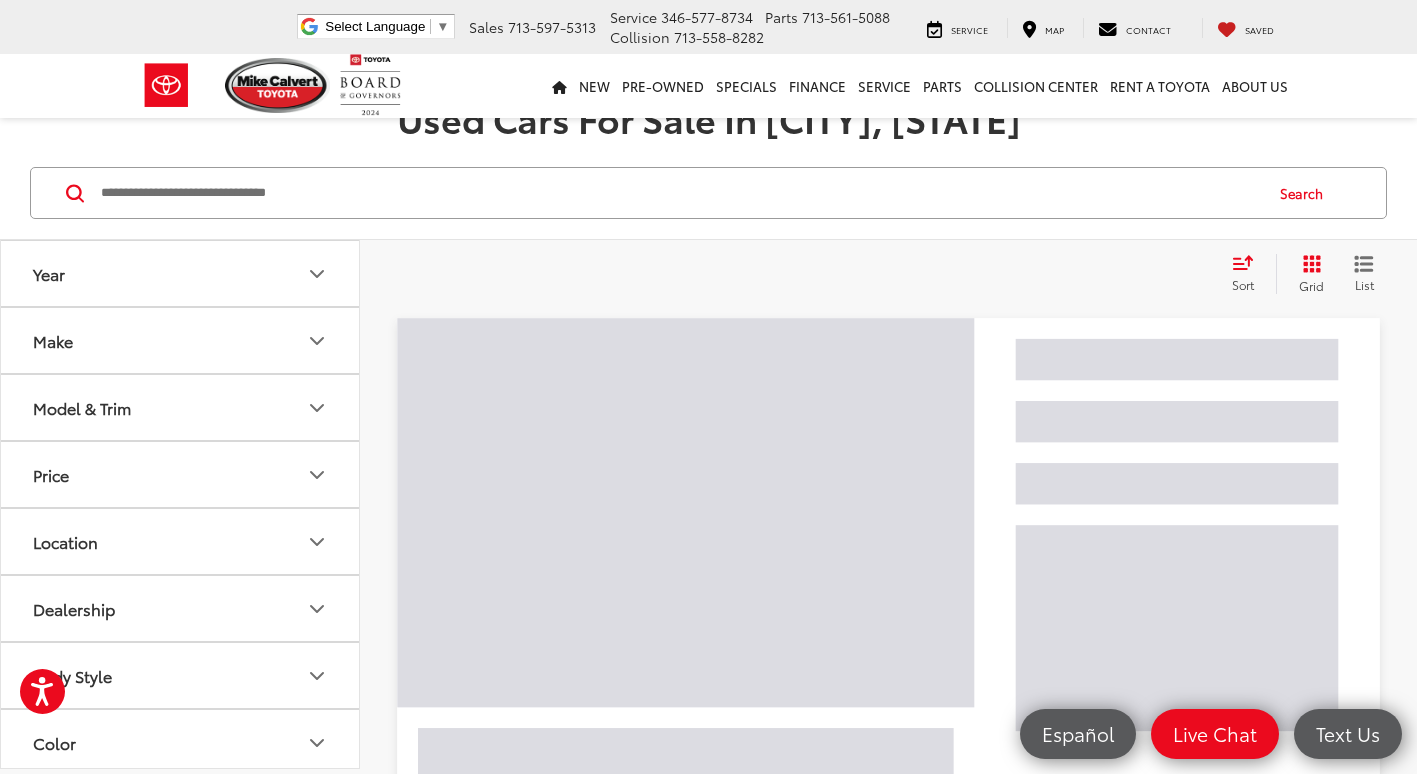 click at bounding box center (680, 193) 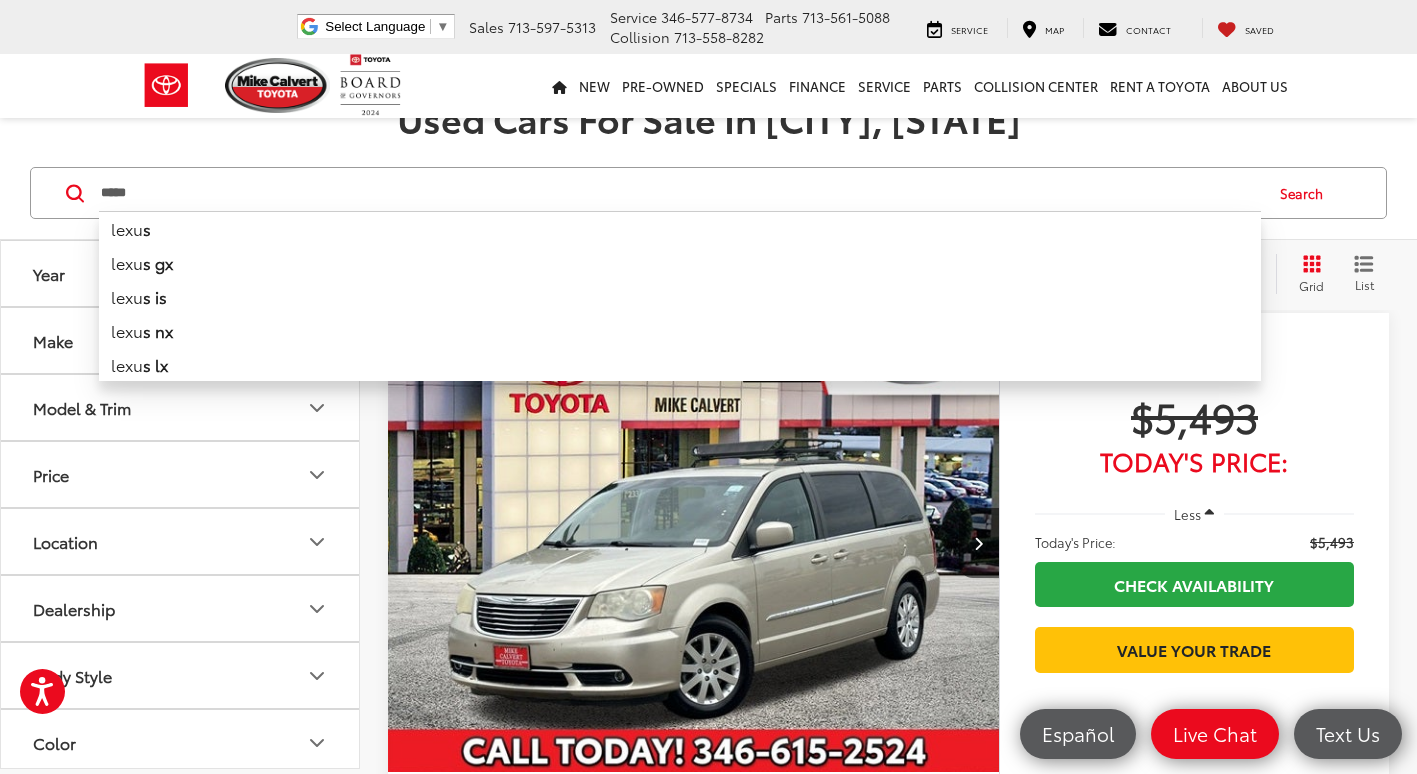 type on "*****" 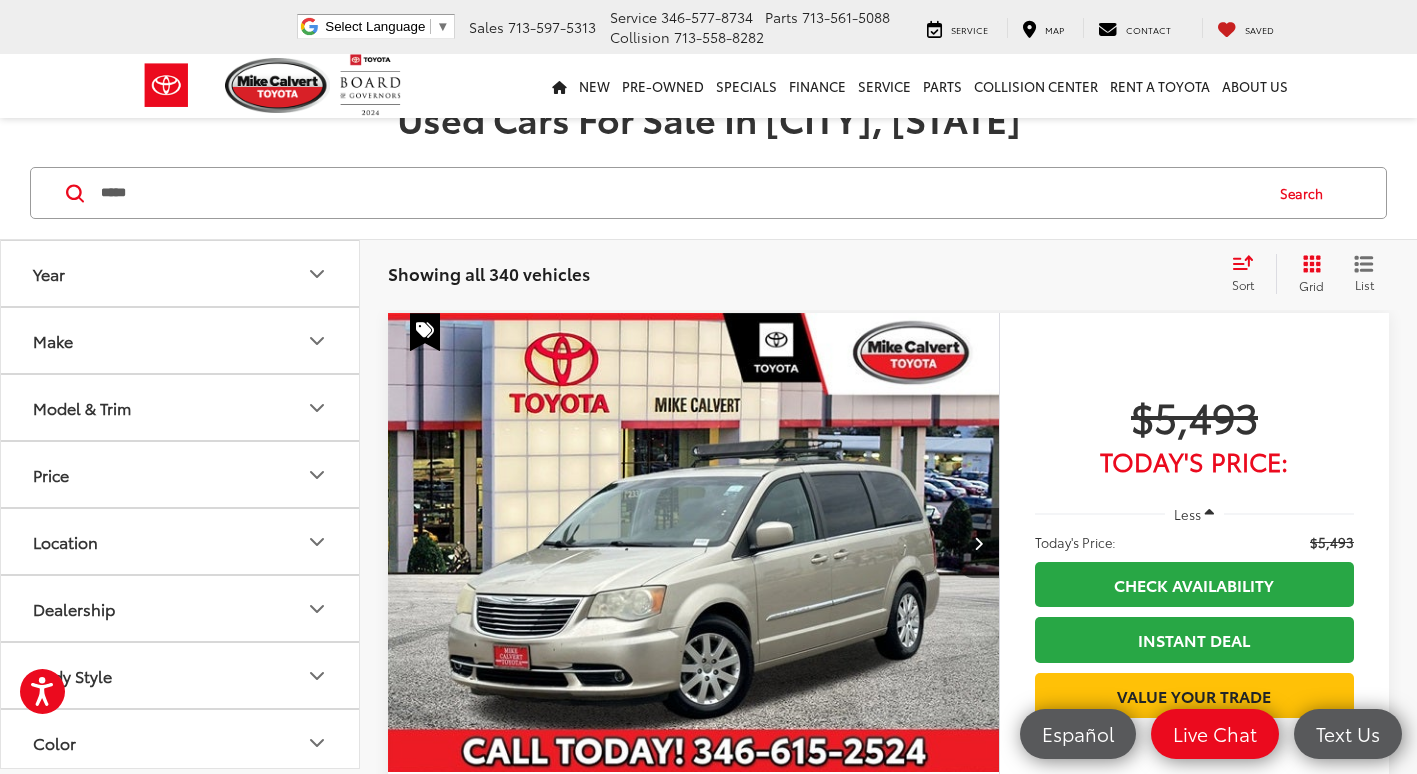 click on "Search" at bounding box center (1306, 193) 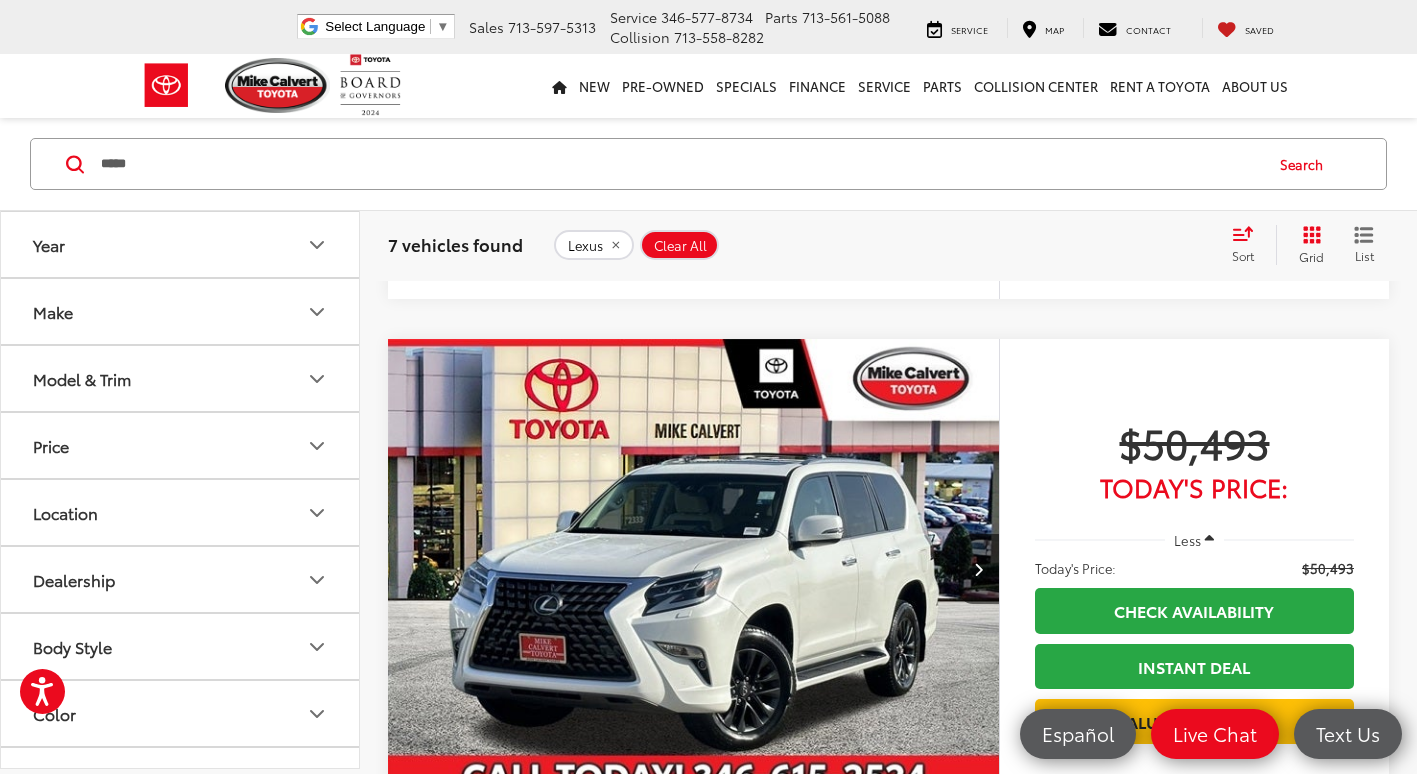 scroll, scrollTop: 3100, scrollLeft: 0, axis: vertical 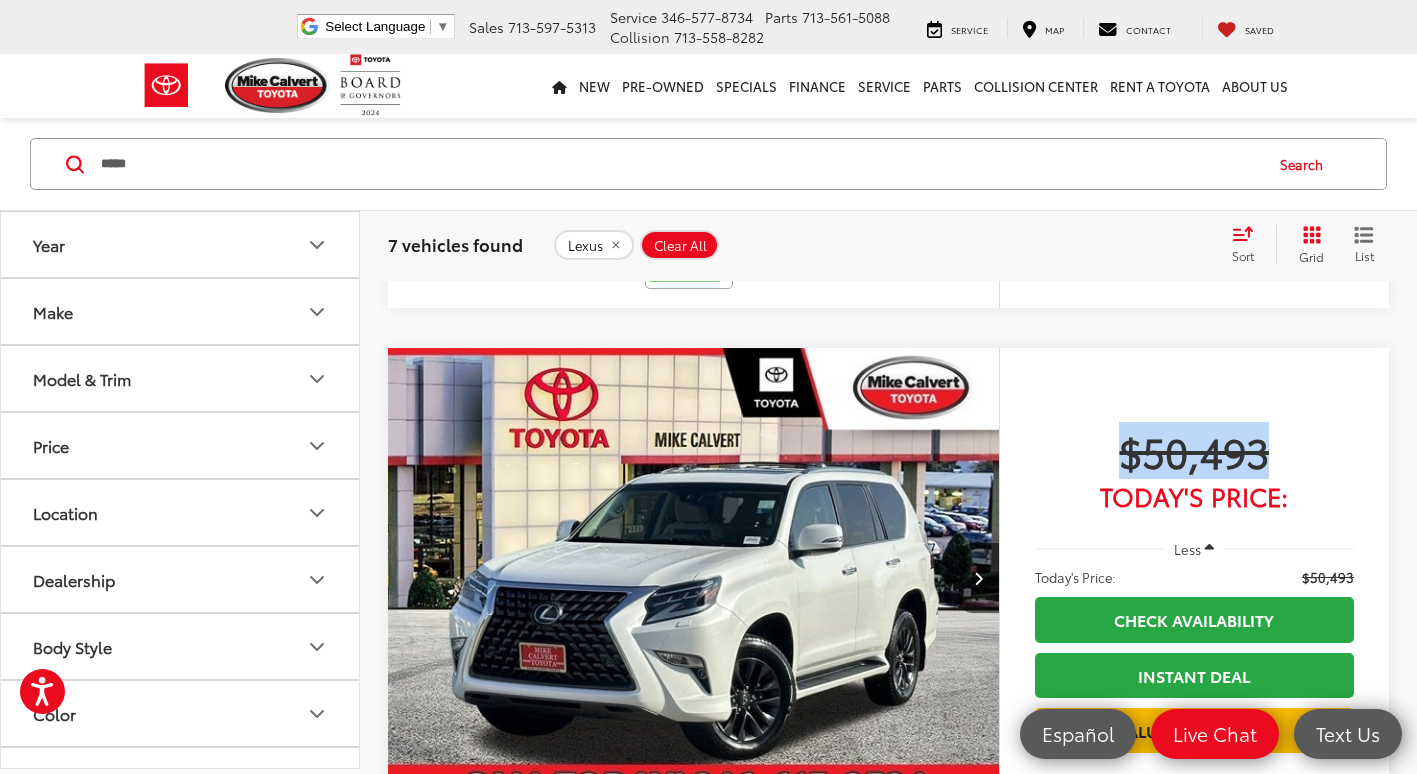 drag, startPoint x: 1297, startPoint y: 459, endPoint x: 1127, endPoint y: 453, distance: 170.10585 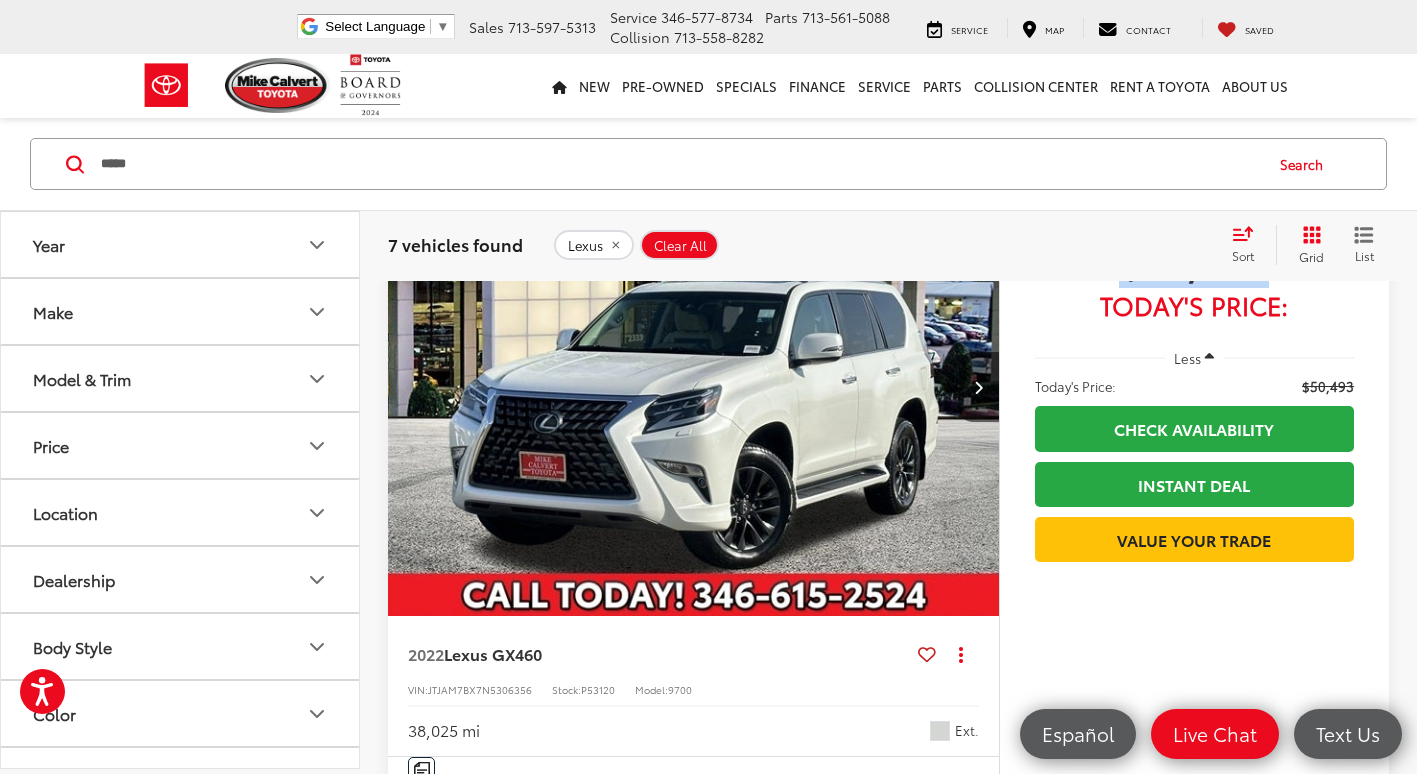 scroll, scrollTop: 3300, scrollLeft: 0, axis: vertical 